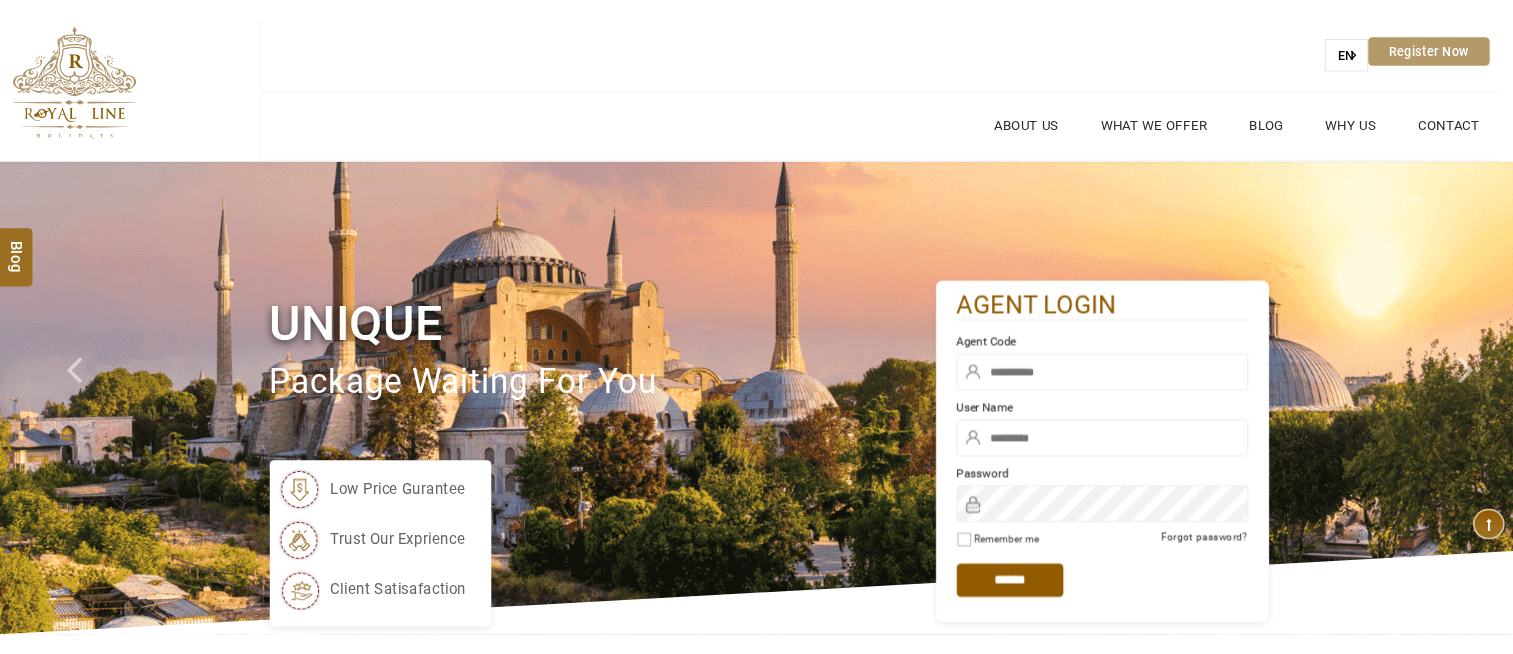 scroll, scrollTop: 0, scrollLeft: 0, axis: both 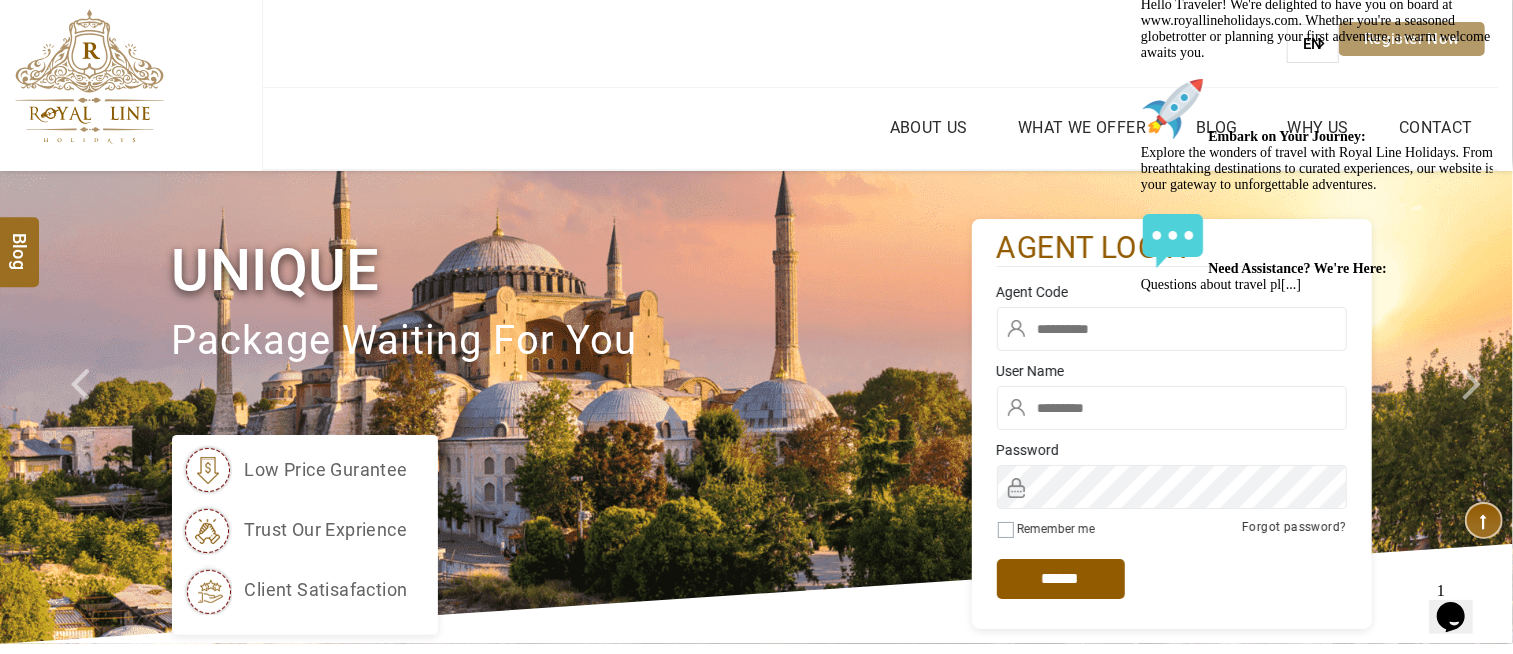 type on "******" 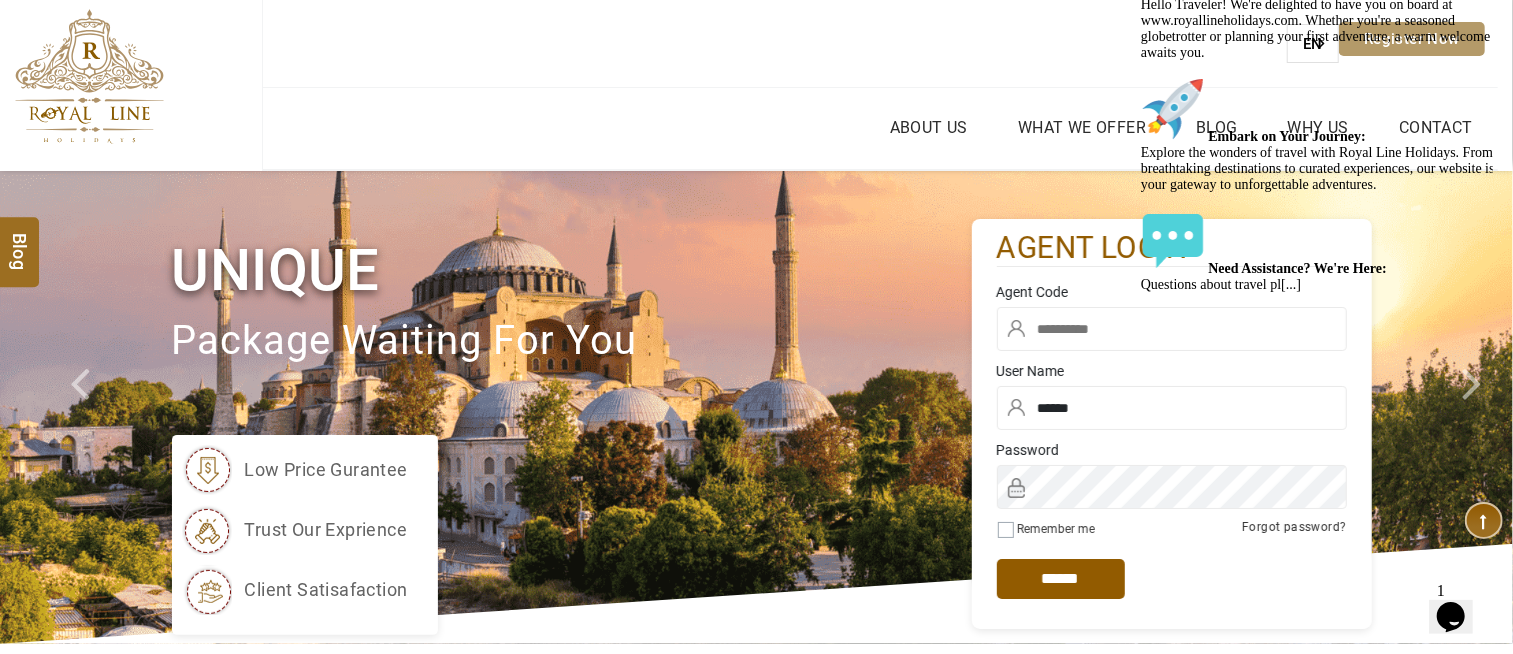 click at bounding box center (1172, 329) 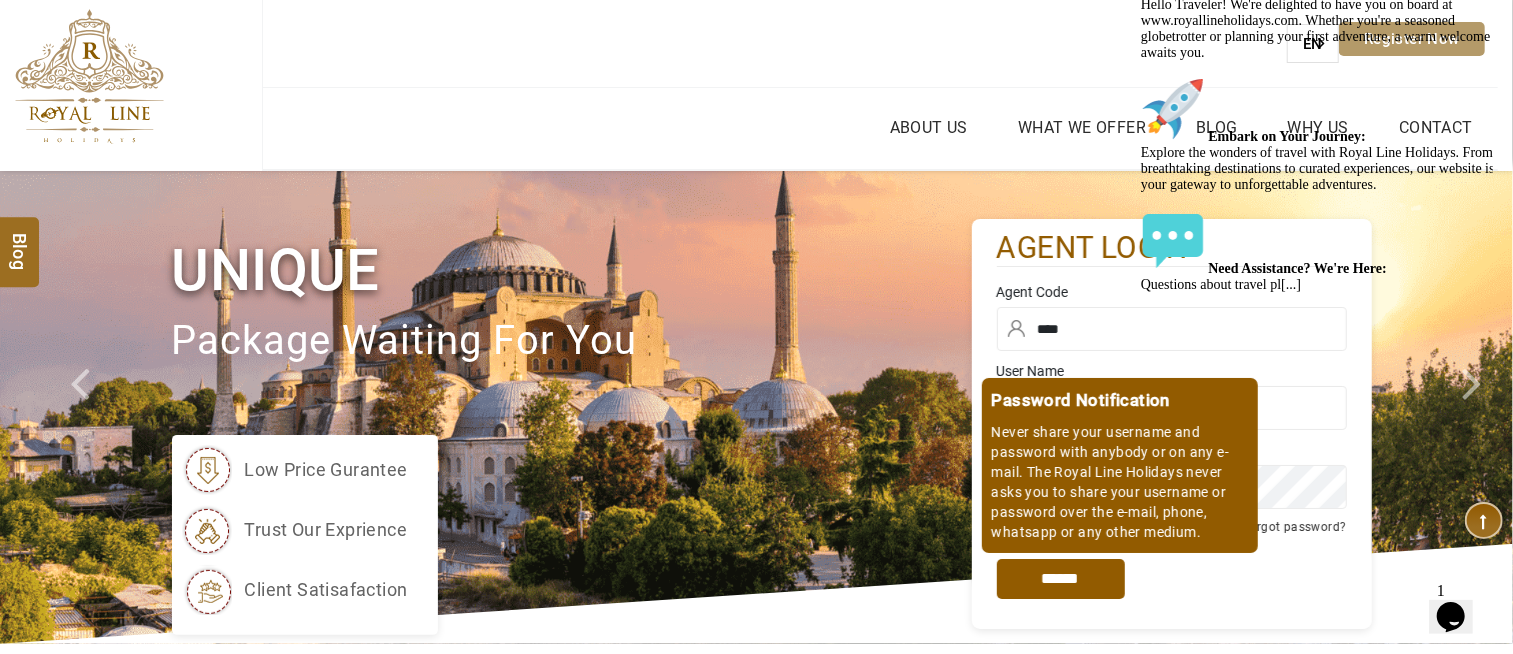 type on "****" 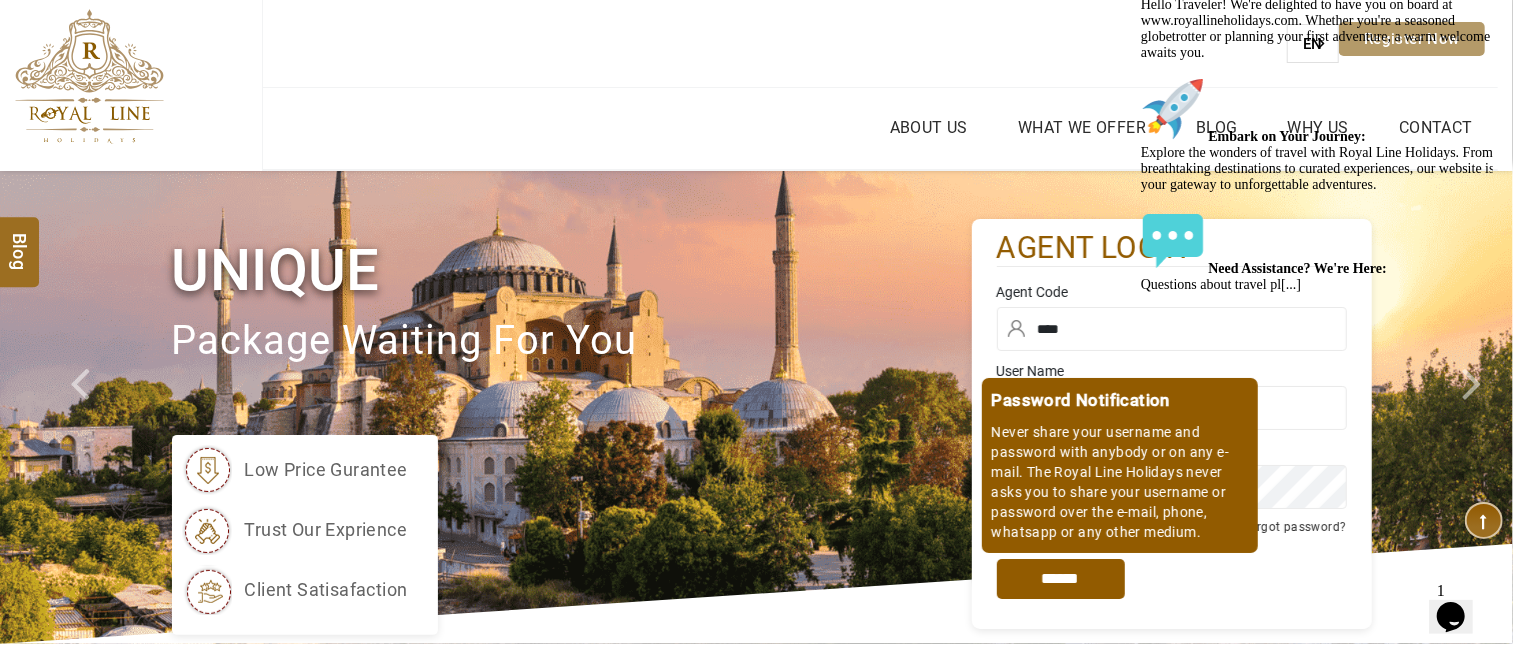 click on "*****" at bounding box center (1061, 579) 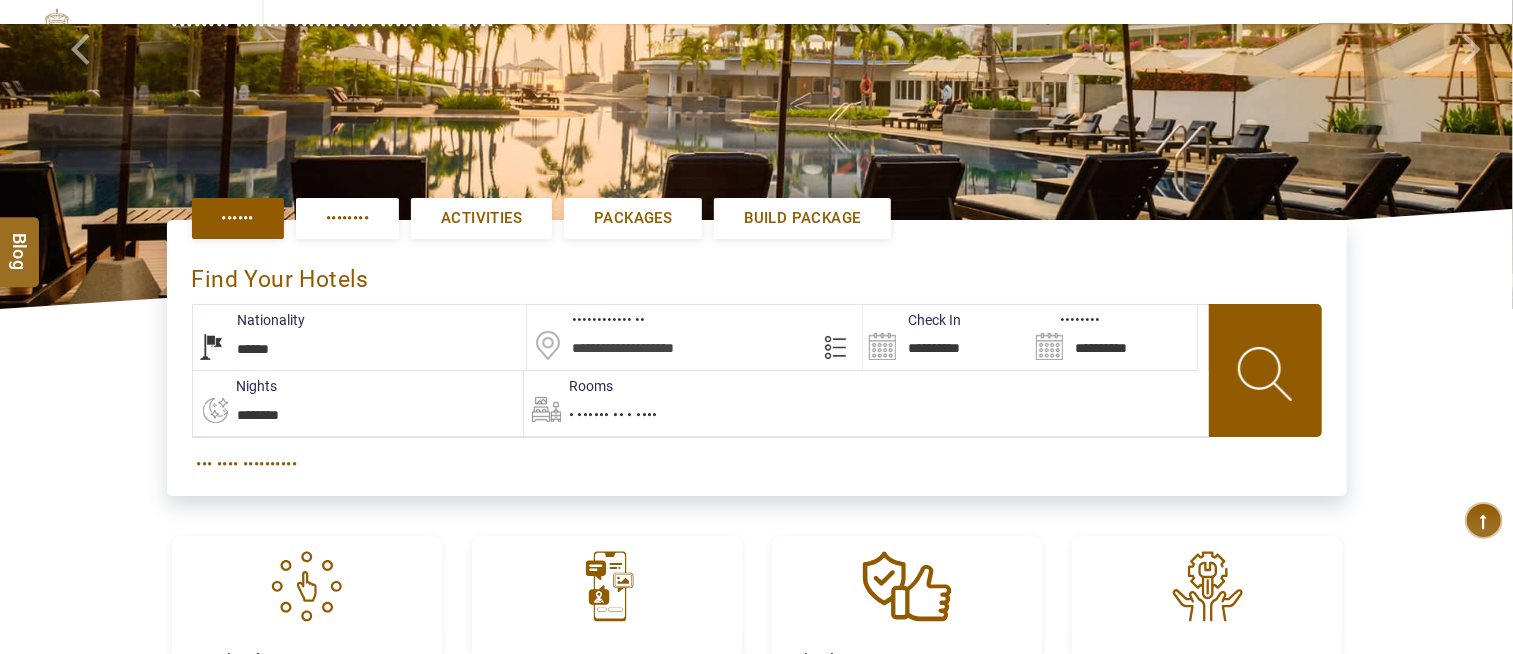 scroll, scrollTop: 333, scrollLeft: 0, axis: vertical 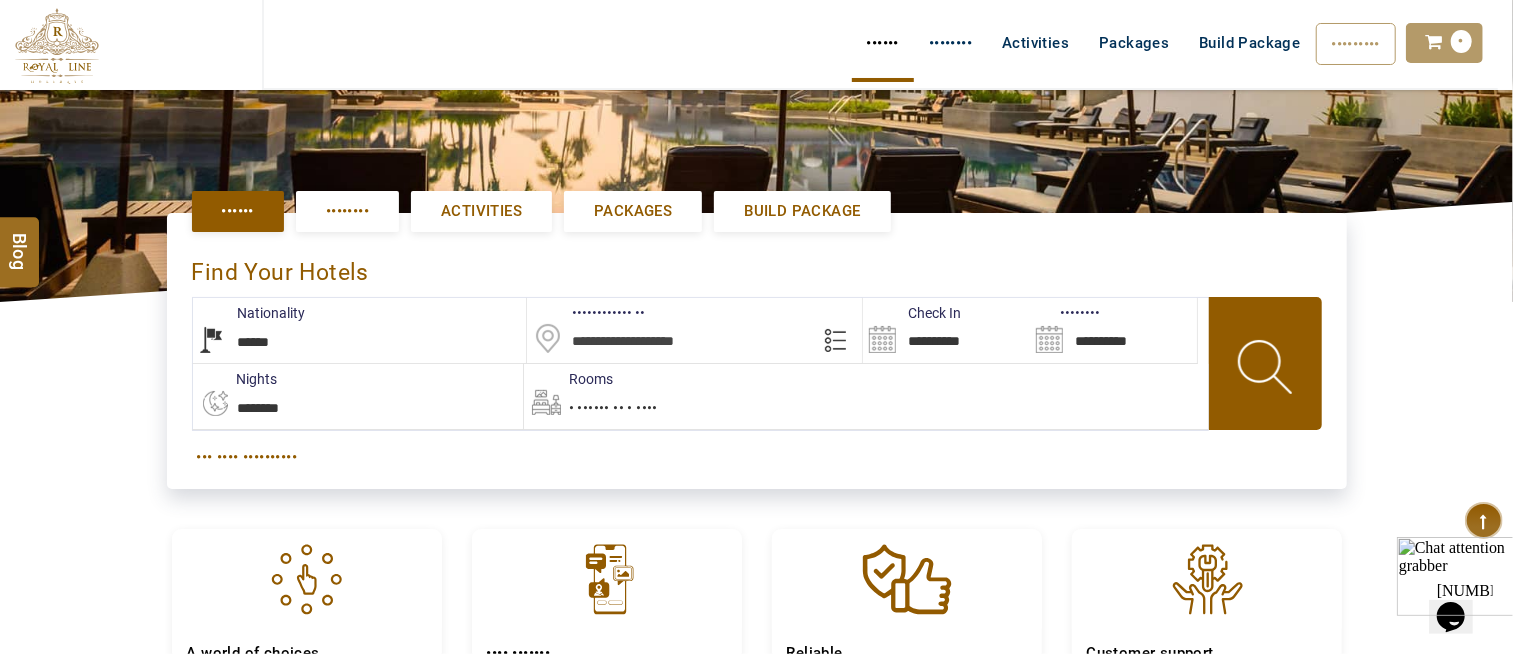 click at bounding box center [694, 330] 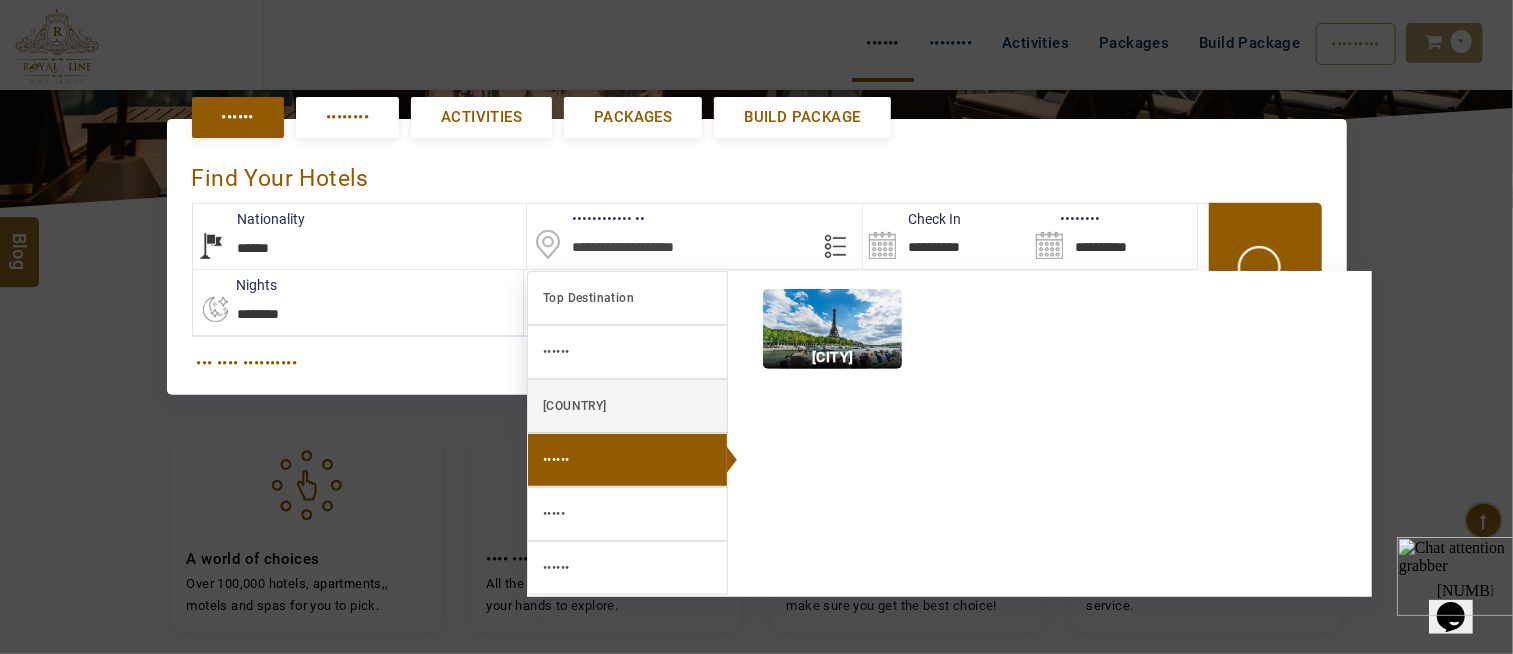 scroll, scrollTop: 462, scrollLeft: 0, axis: vertical 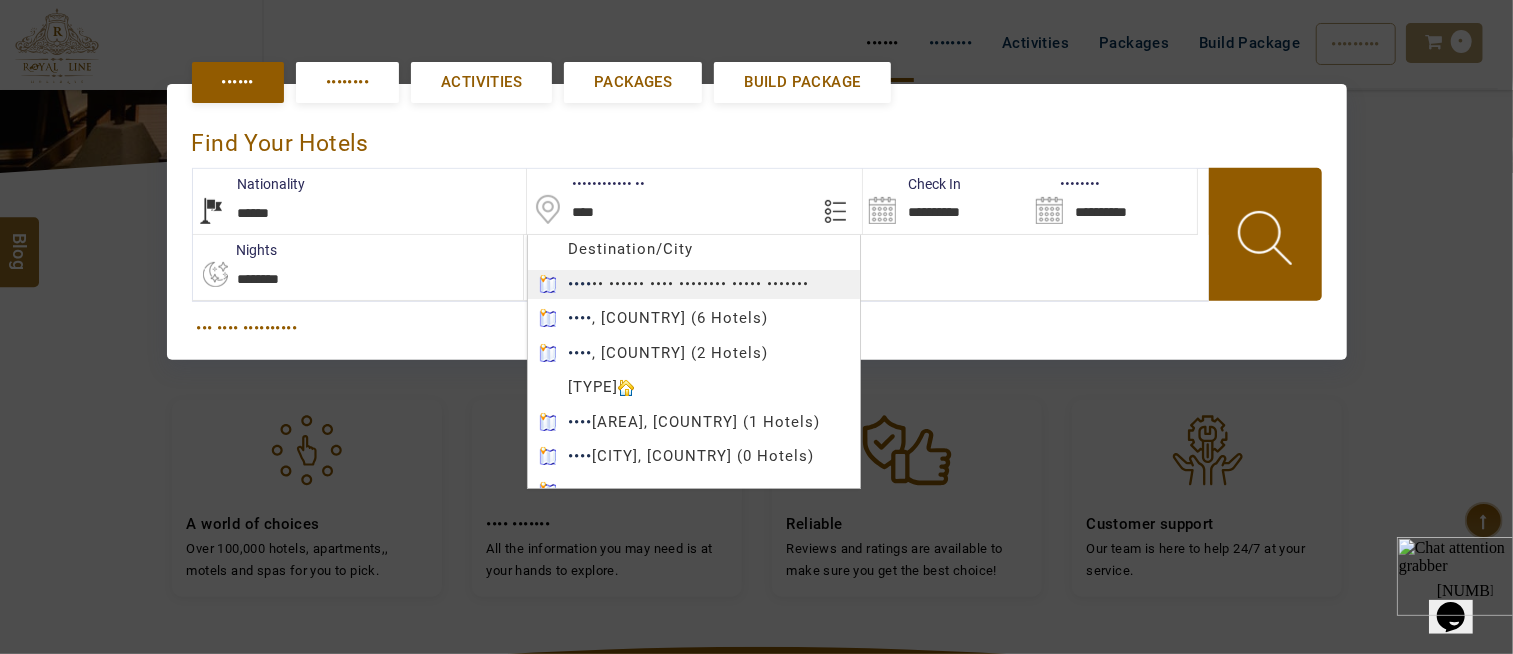 type on "*****" 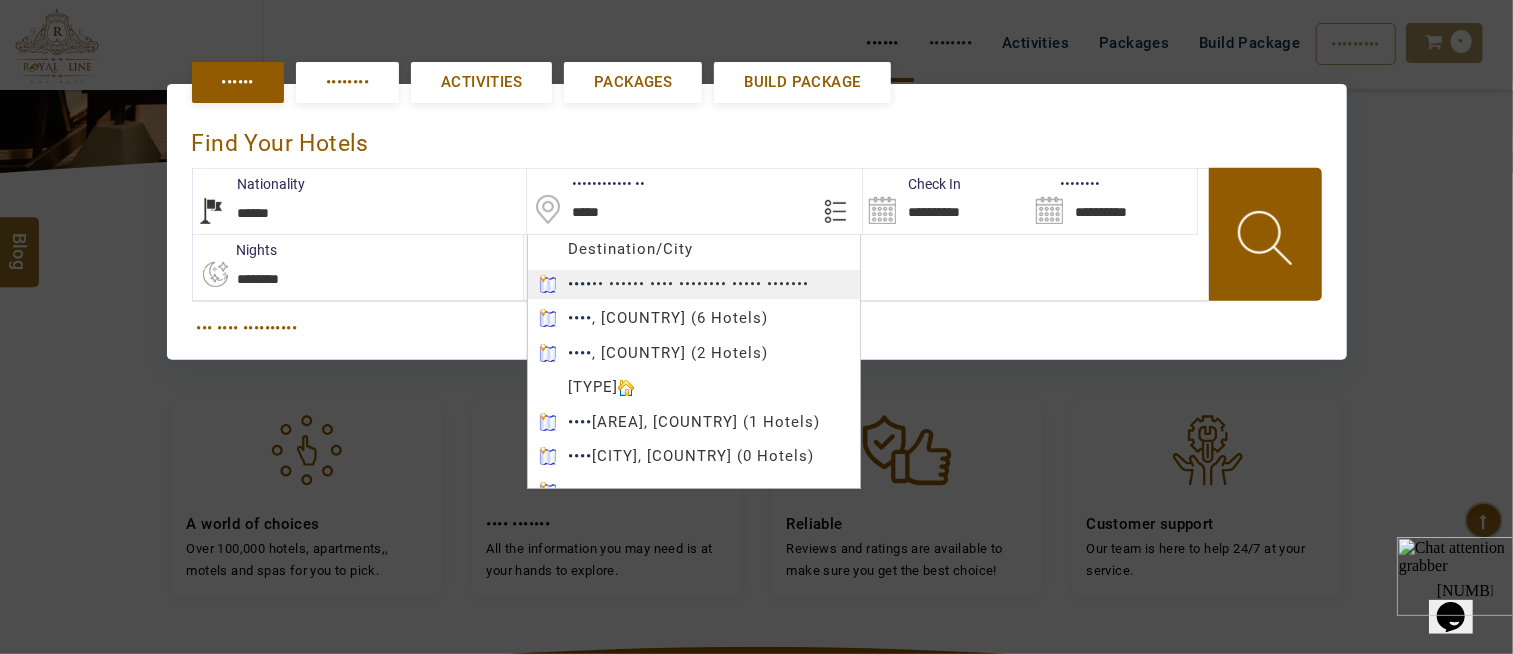 click on "•••••• •••••• ••• •••  ••• •••  • •••  • •••  • •••  • •••  •• •••  ••• •••  • •••••• ••••• •• •• •• •• •• •• ••••••••
•••• •• ••• •••• •••••••• ••• •••• •• ••• •••• •••••••••••••••••••••••••• ••••• •• •••• •• ••••• •••• ••• •• ••••••• ••••••  •••••••• •••••••••• •••••••• ••••• ••••••• ••••••••• •• ••••••• •• ••••••• •• ••••••• •• ••••••••• •••• ••• • •••••• •••••• ••• •• •••••• •••• •••••• •••••• ••••••  •••   •••••• •••••• ••••• •••••• ••••• ••• •••••••• ••• •••••••• •••• ••• ••••••• ••••••••• ••• ••••••• •••••••  ••••• •••• ••• ••••••• ••••• •••••••• •• •••• •••• ••• ••••••••• •••••••• •••••• •••••• •••••• •••••• •••• ••••
•••••••• •• ••••••
••••••••• ••• •• ••••• •••• •• ••••••••   •••••••• ••• •• ••••••• ••••• •••••••••••• •••• ••••••• ••••••• ••••••• •• •••••• ••••
•• • ••• ••••••• ••• •••• •• ••••••••••• •••• ••••• ••••••• •••••• • ••••• ••   •••••••• ••••• ••••• •••••• •••• •••• ••• •••• ••••• ••••• •••••••• ••••••• ••••••••••• •••••• ••• ••••• ••••••  •" at bounding box center [756, 354] 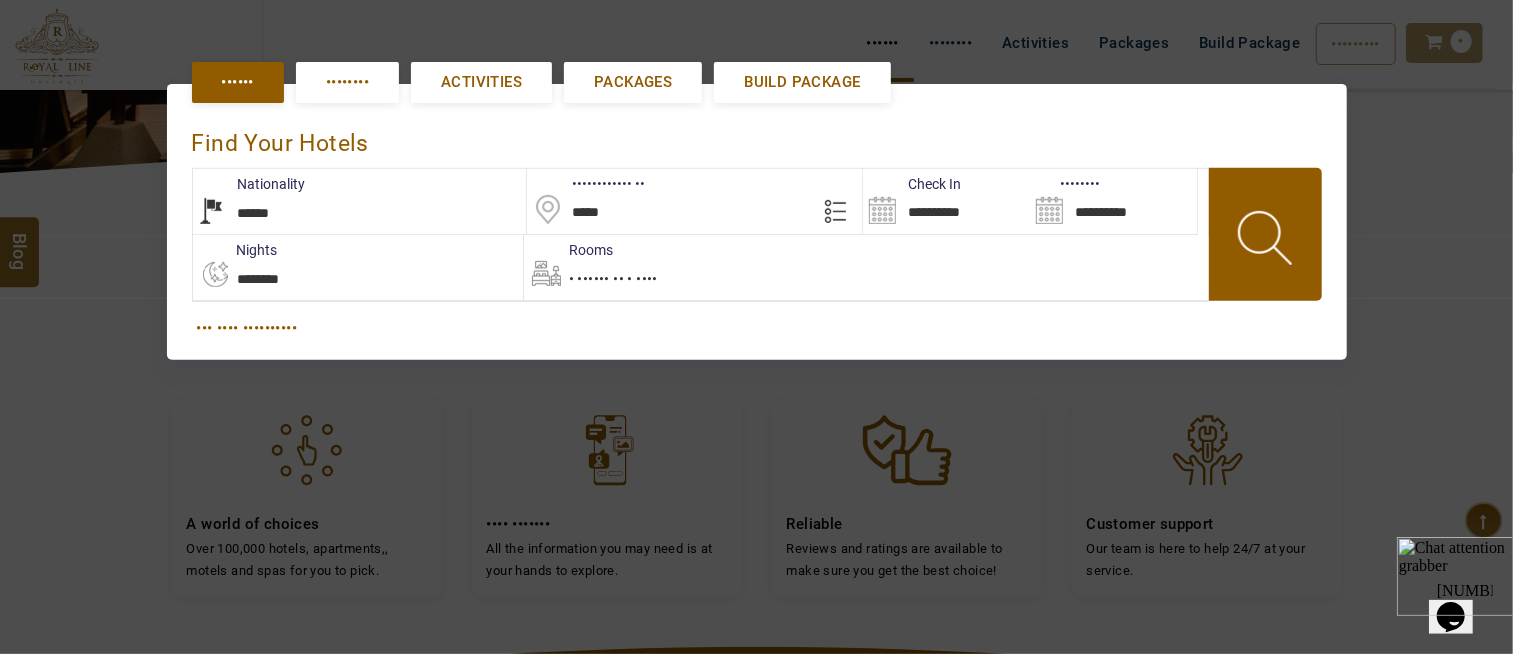 click on "••••••••••" at bounding box center (946, 201) 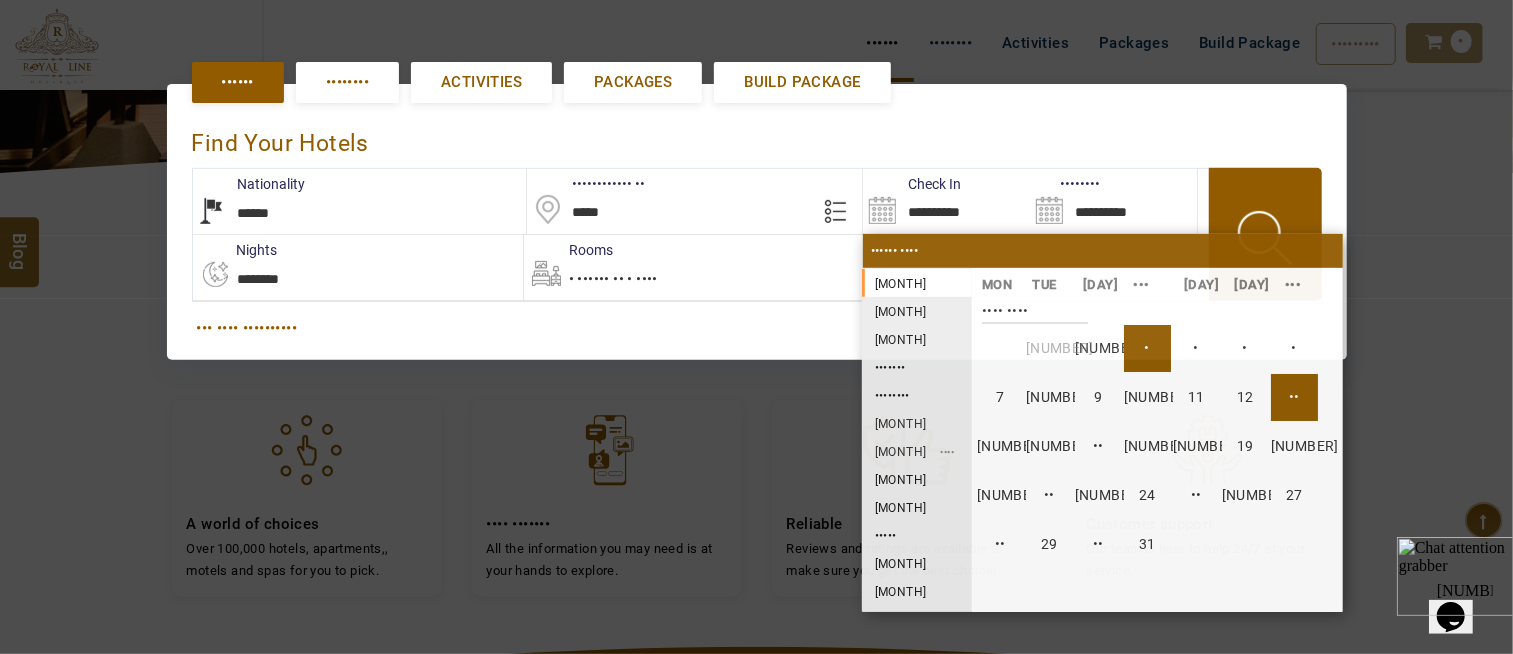 click on "••" at bounding box center [1294, 397] 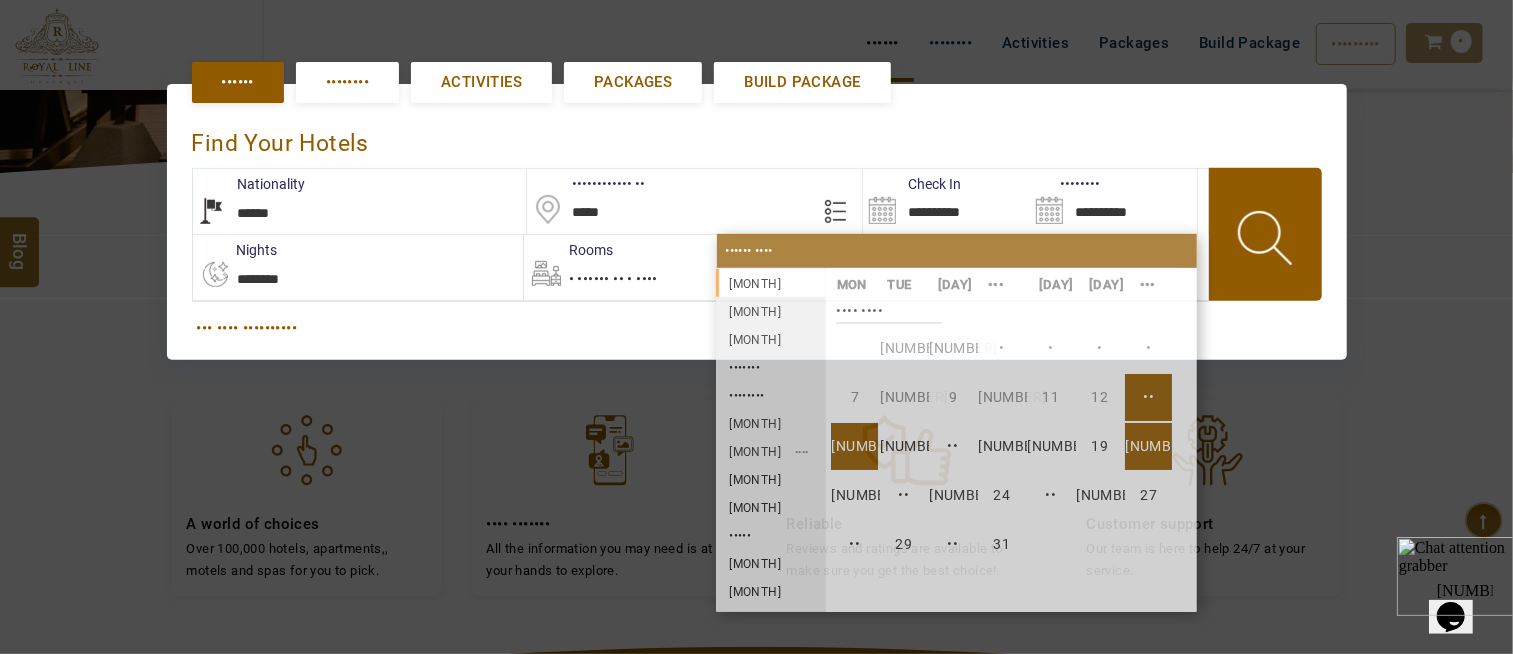 click on "[NUMBER]" at bounding box center (1148, 446) 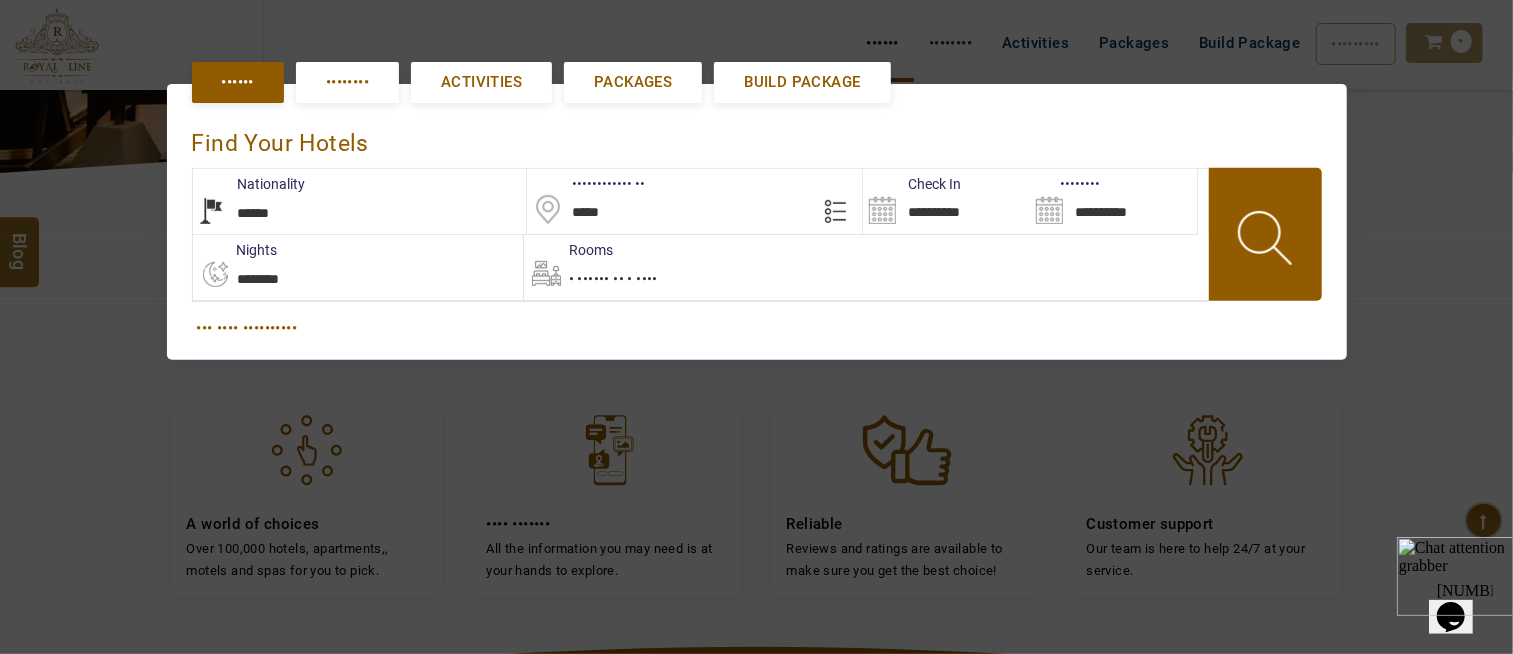 click at bounding box center (1267, 241) 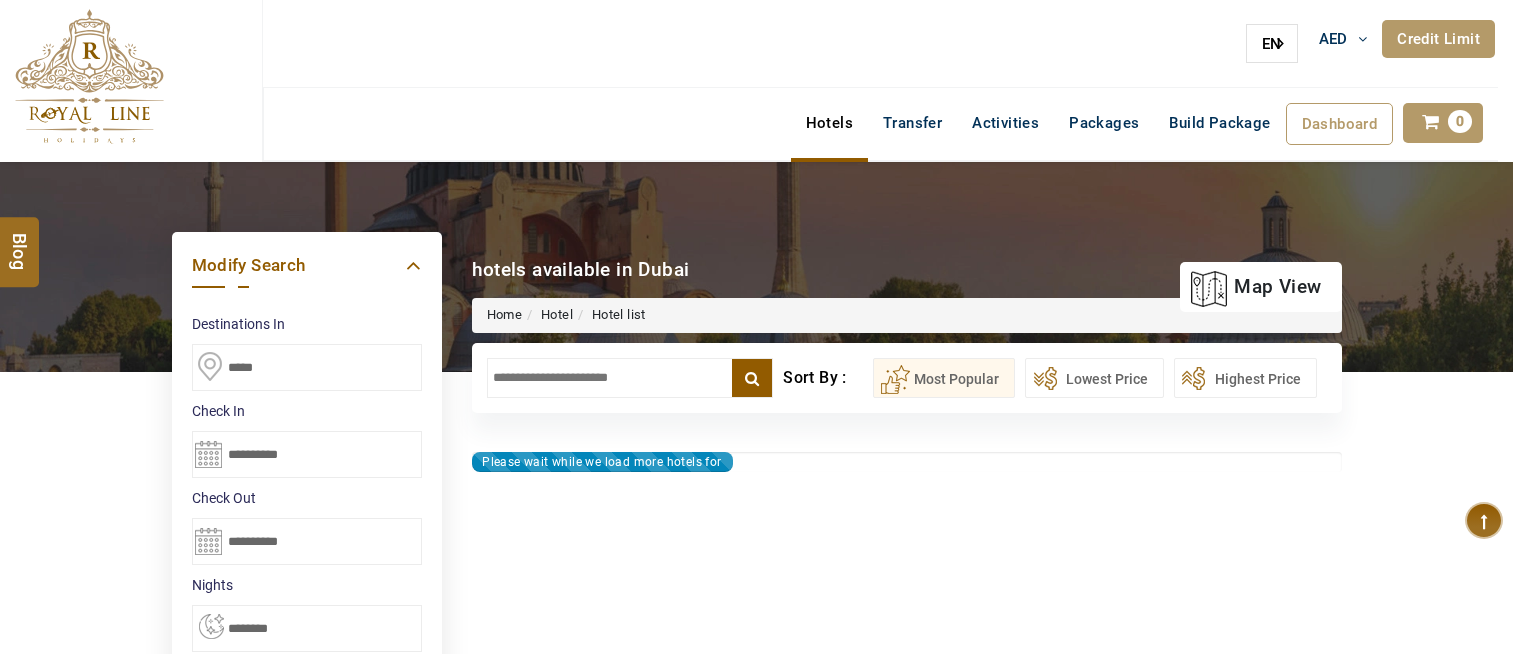 scroll, scrollTop: 0, scrollLeft: 0, axis: both 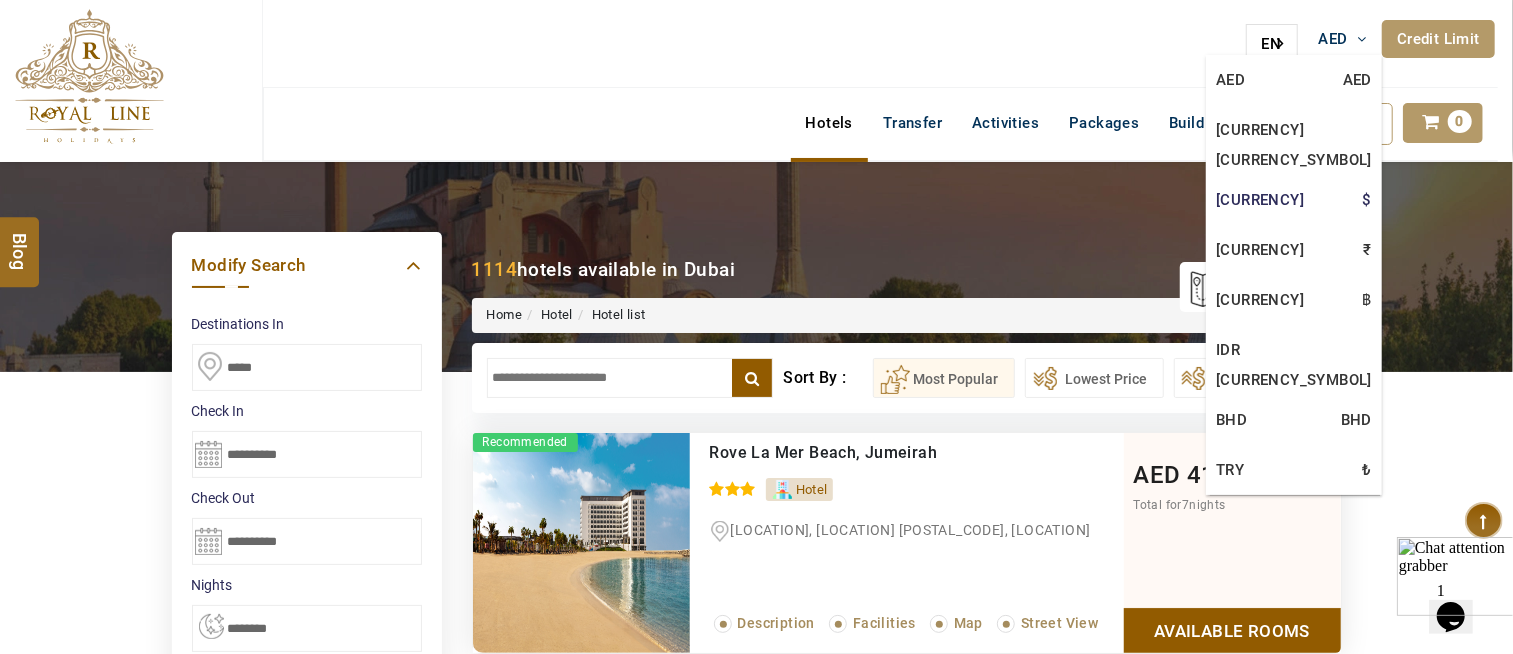 click on "USD  $" at bounding box center (1294, 80) 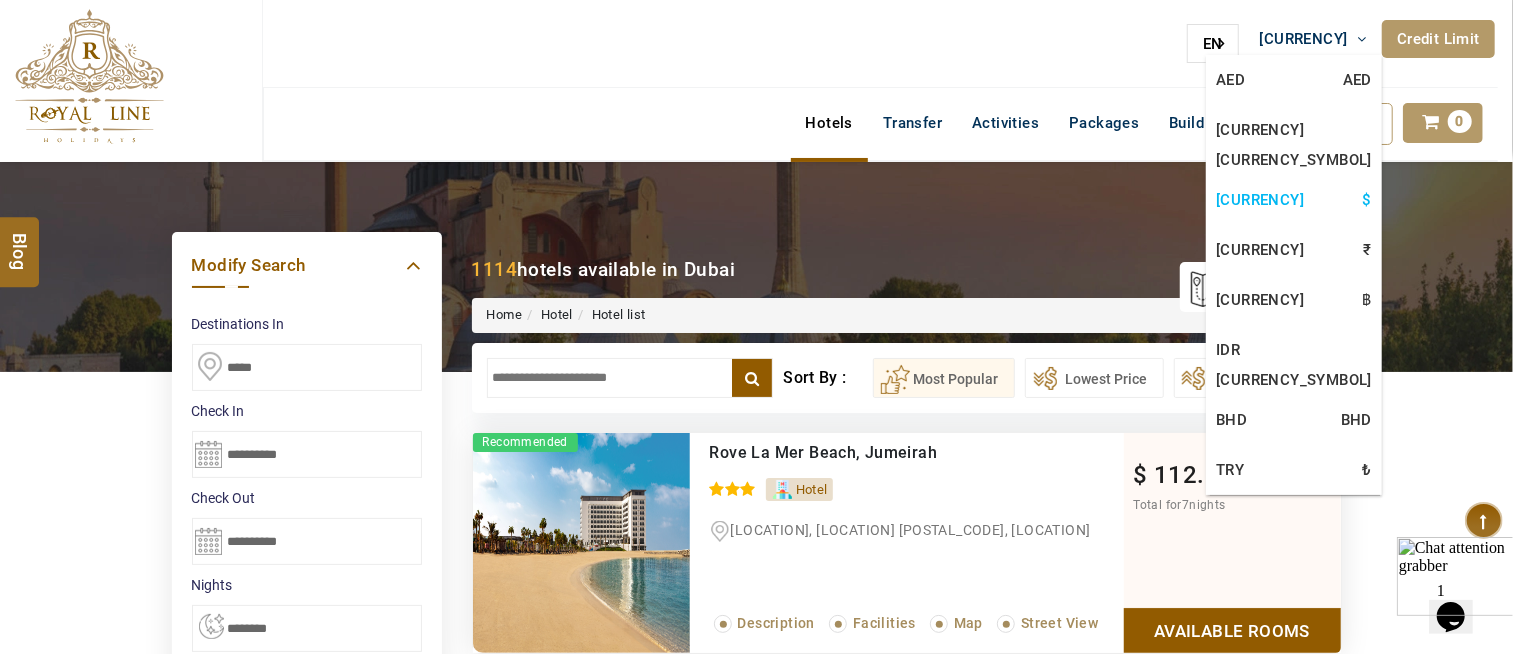 click on "USD  $" at bounding box center (1294, 200) 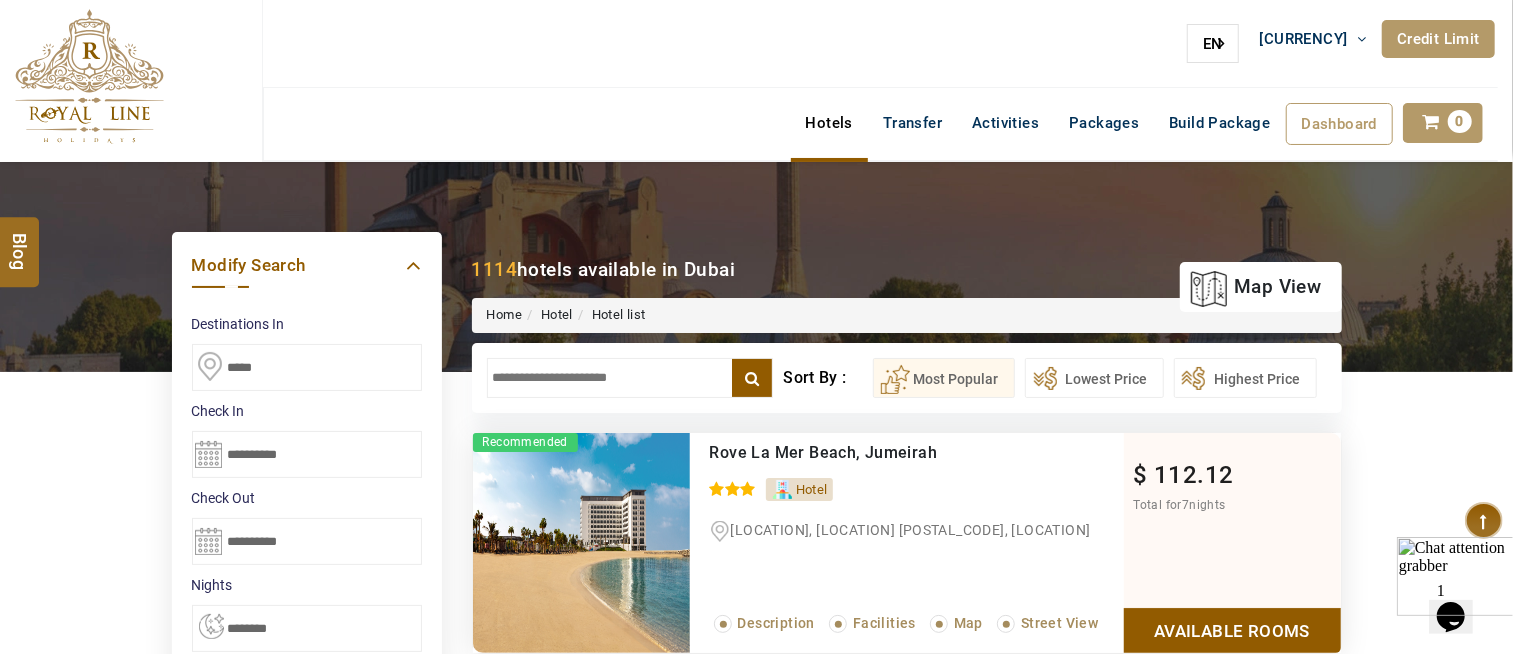 click on "info@[EXAMPLE.COM]" at bounding box center [880, 44] 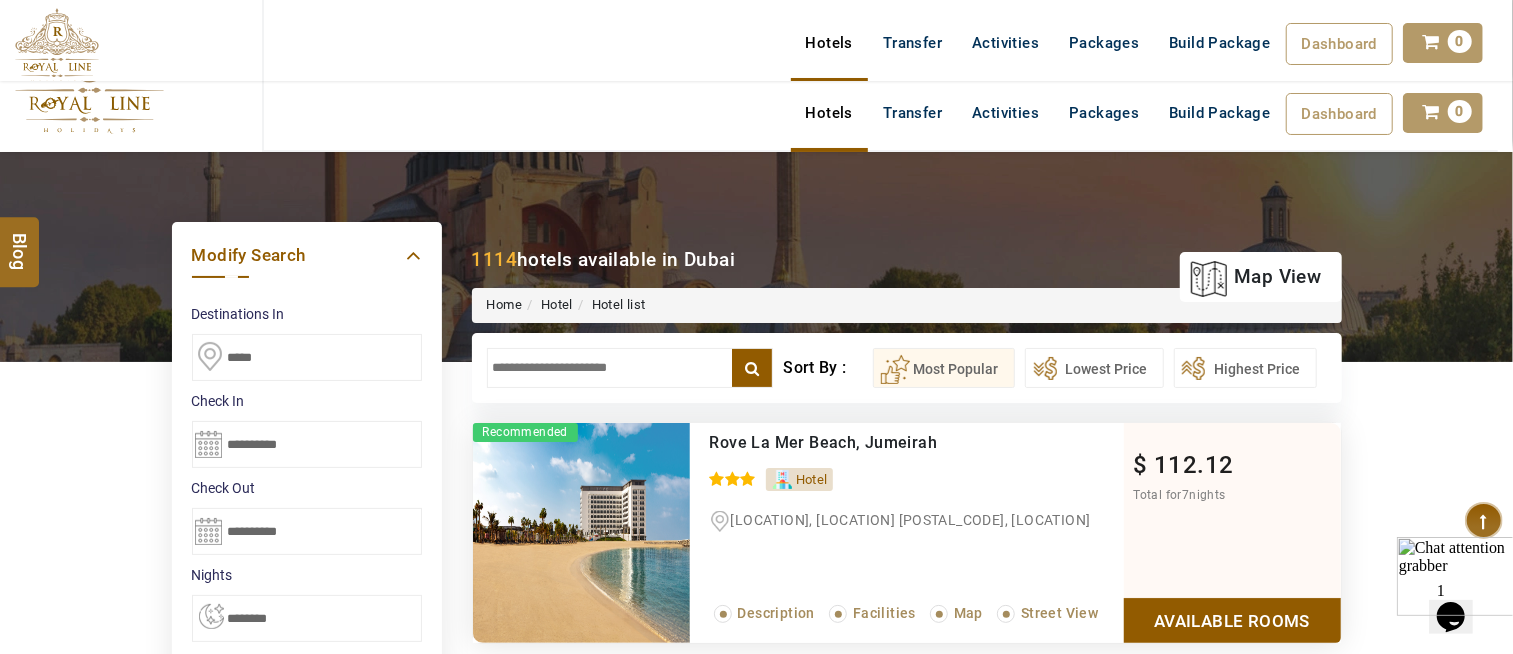 scroll, scrollTop: 0, scrollLeft: 0, axis: both 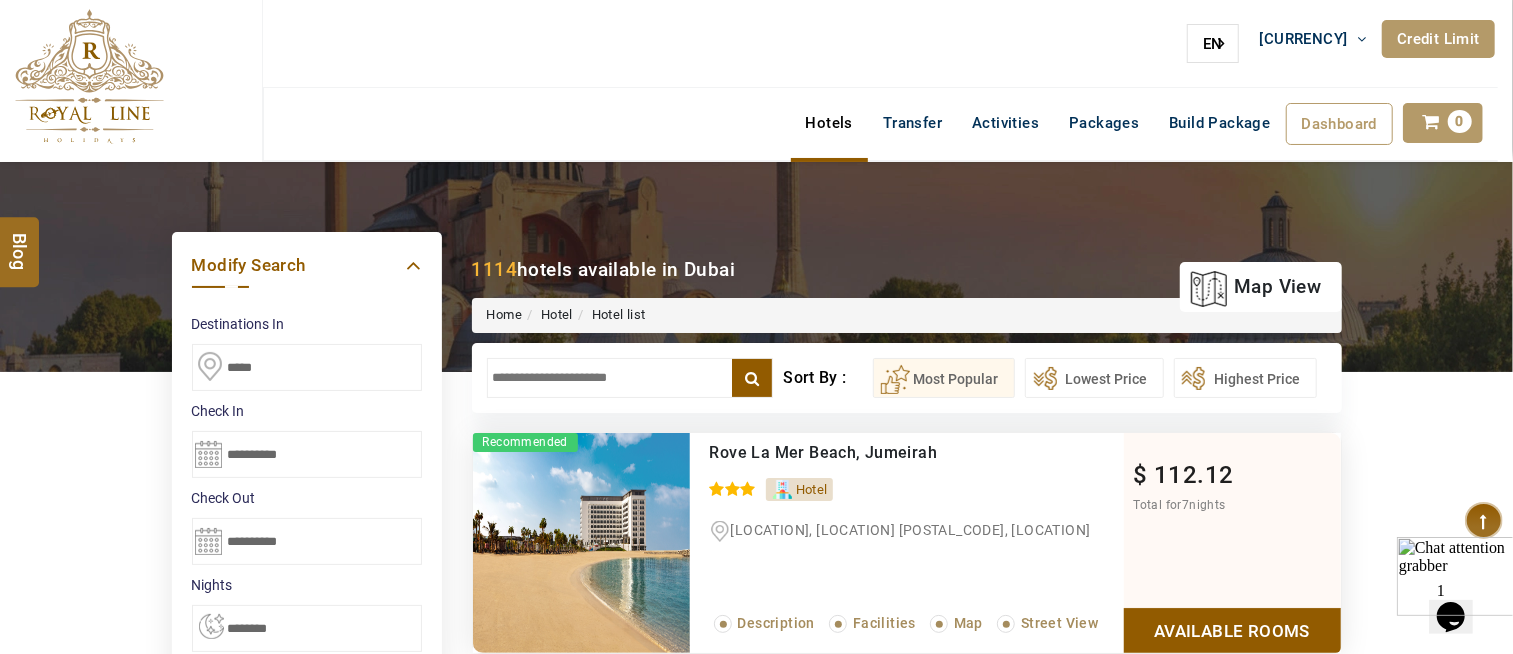 click at bounding box center [630, 378] 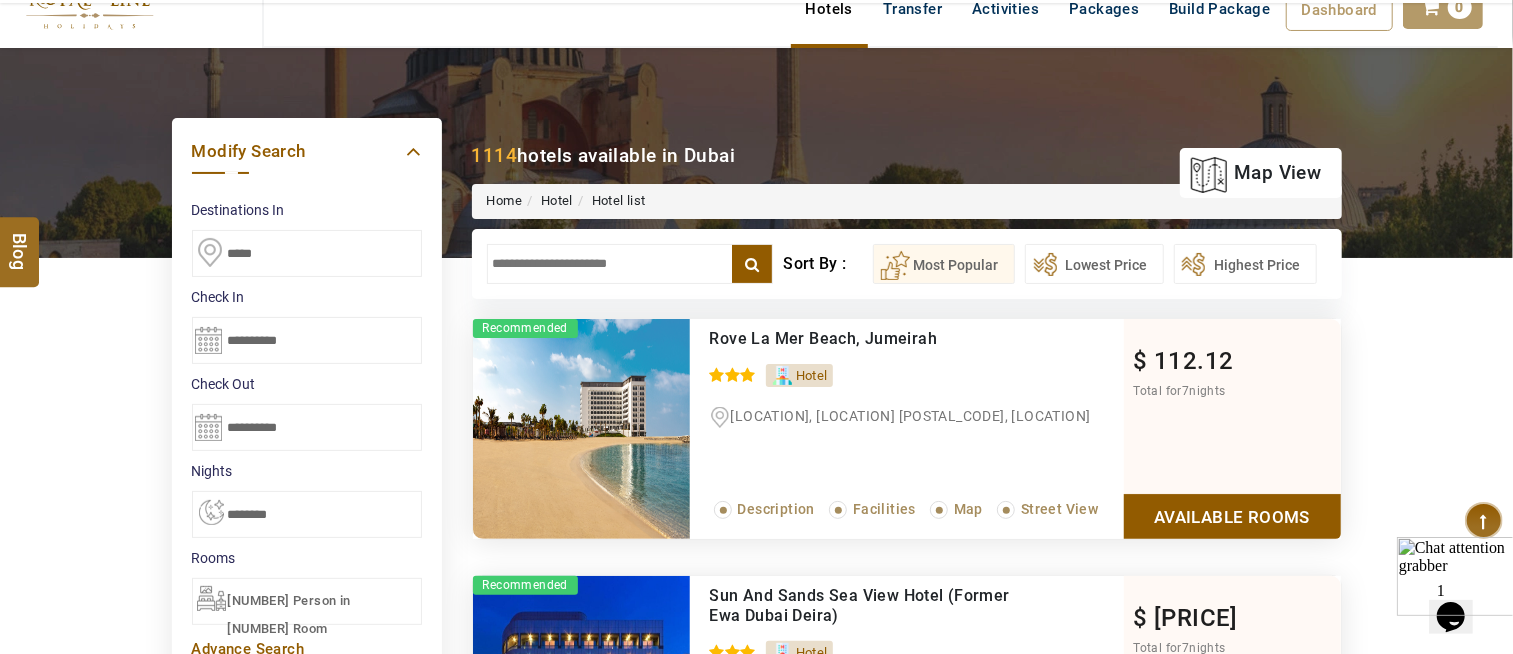 scroll, scrollTop: 222, scrollLeft: 0, axis: vertical 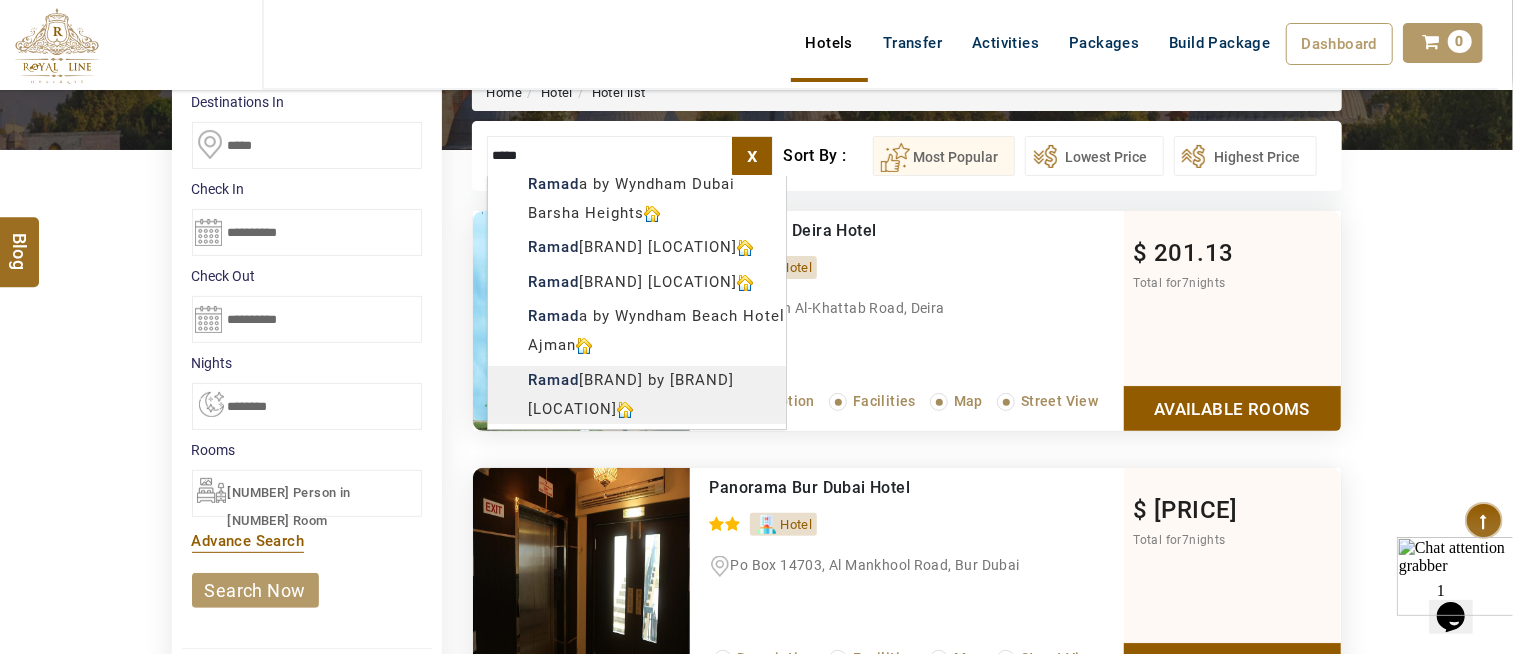 click on "HIJAZI TRAVEL USD AED  AED EUR  € USD  $ INR  ₹ THB  ฿ IDR  Rp BHD  BHD TRY  ₺ Credit Limit EN HE AR ES PT ZH Helpline
+971 55 344 0168 Register Now +971 55 344 0168 info@royallineholidays.com About Us What we Offer Blog Why Us Contact Hotels  Transfer Activities Packages Build Package Dashboard My Profile My Booking My Reports My Quotation Sign Out 0 Points Redeem Now To Redeem 6207  Points Future Points  671   Points Credit Limit Credit Limit USD 12000.00 70% Complete Used USD 2182.20 Available USD 9817.80 Setting  Looks like you haven't added anything to your cart yet Countinue Shopping ****** ****** Please Wait.. Blog demo
Remember me Forgot
password? LOG IN Don't have an account?   Register Now My Booking View/ Print/Cancel Your Booking without Signing in Submit Applying Filters...... Hotels For You Will Be Loading Soon demo
In A Few Moment, You Will Be Celebrating Best Hotel options galore ! Check In   CheckOut Rooms Rooms Please Wait Please Wait ... X Map" at bounding box center [756, 916] 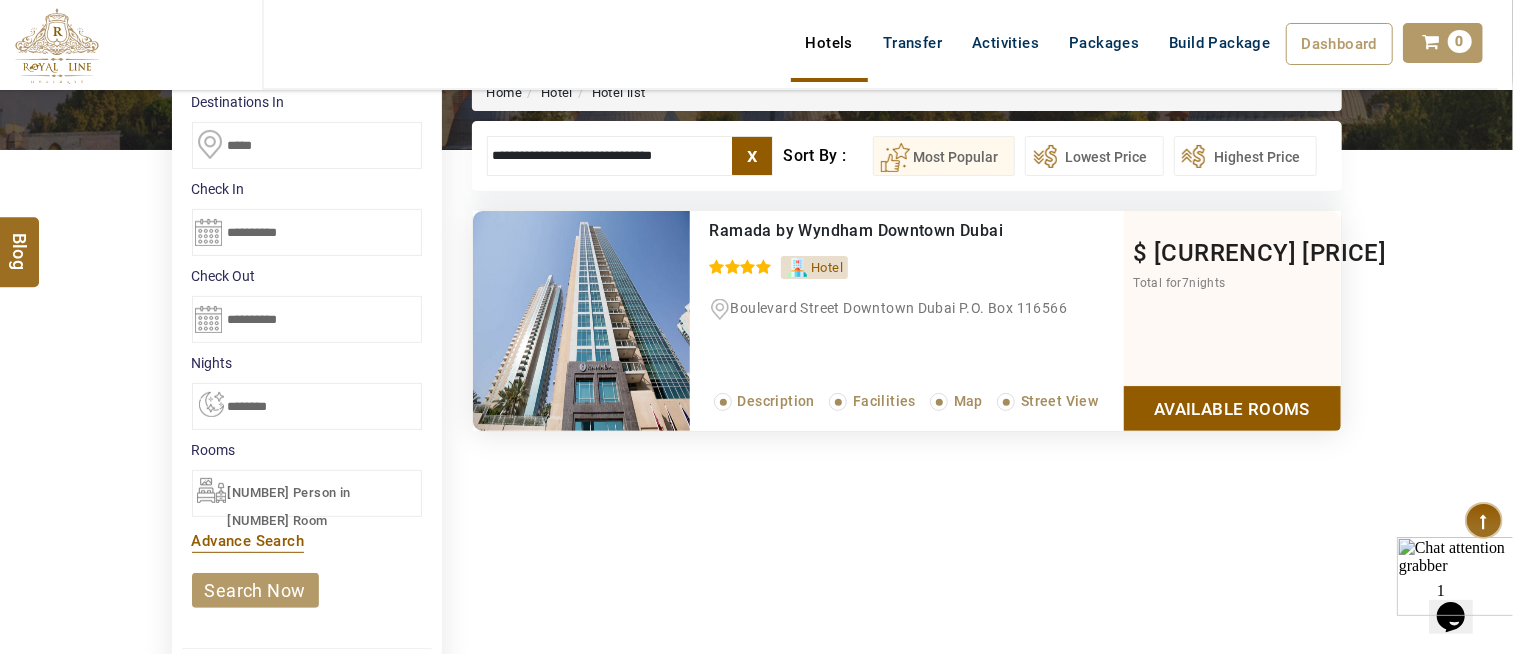 type on "**********" 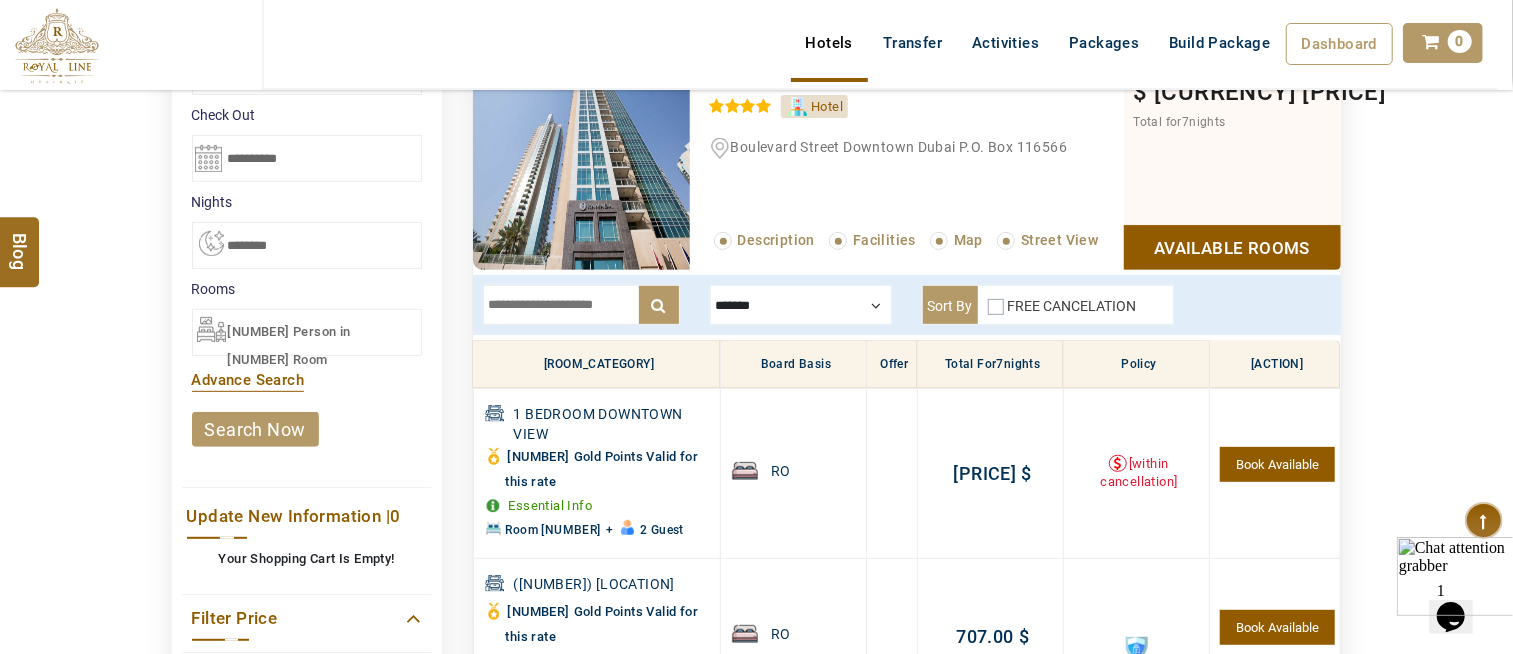 click at bounding box center (801, 305) 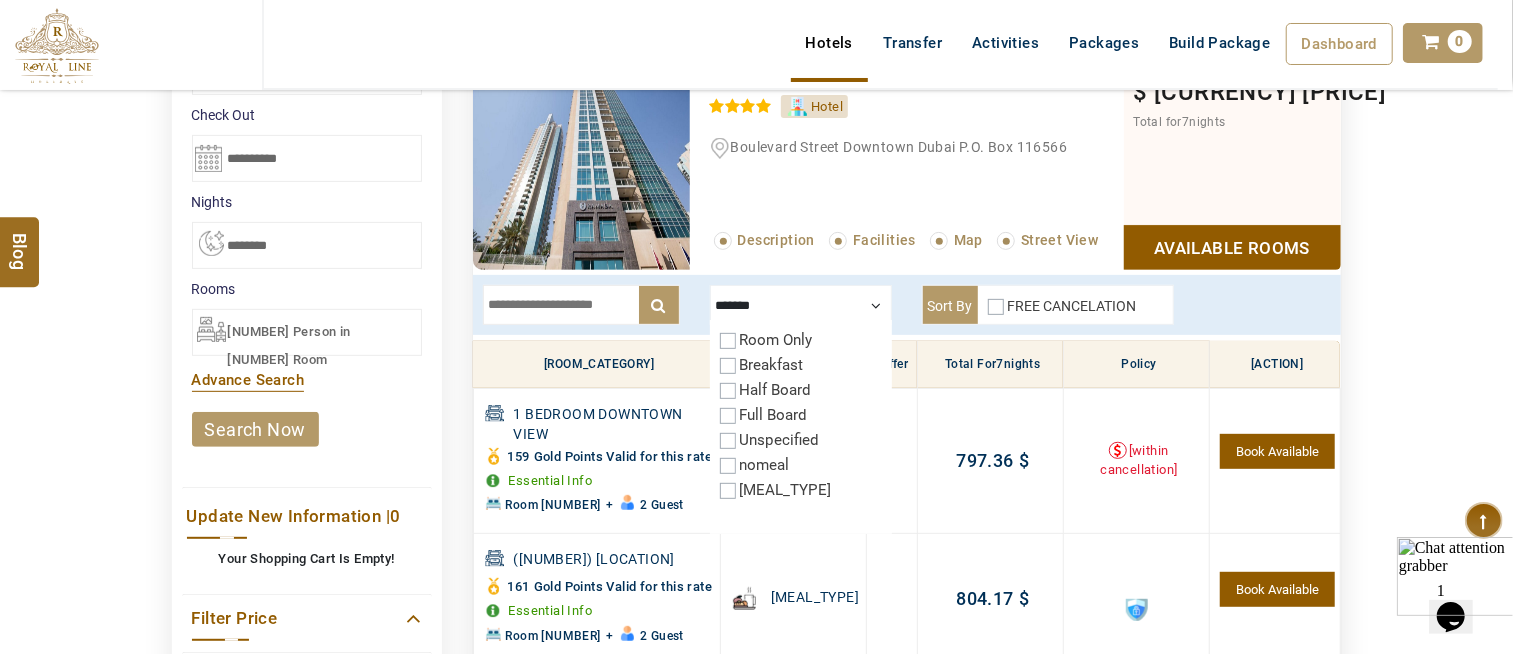 click at bounding box center (801, 305) 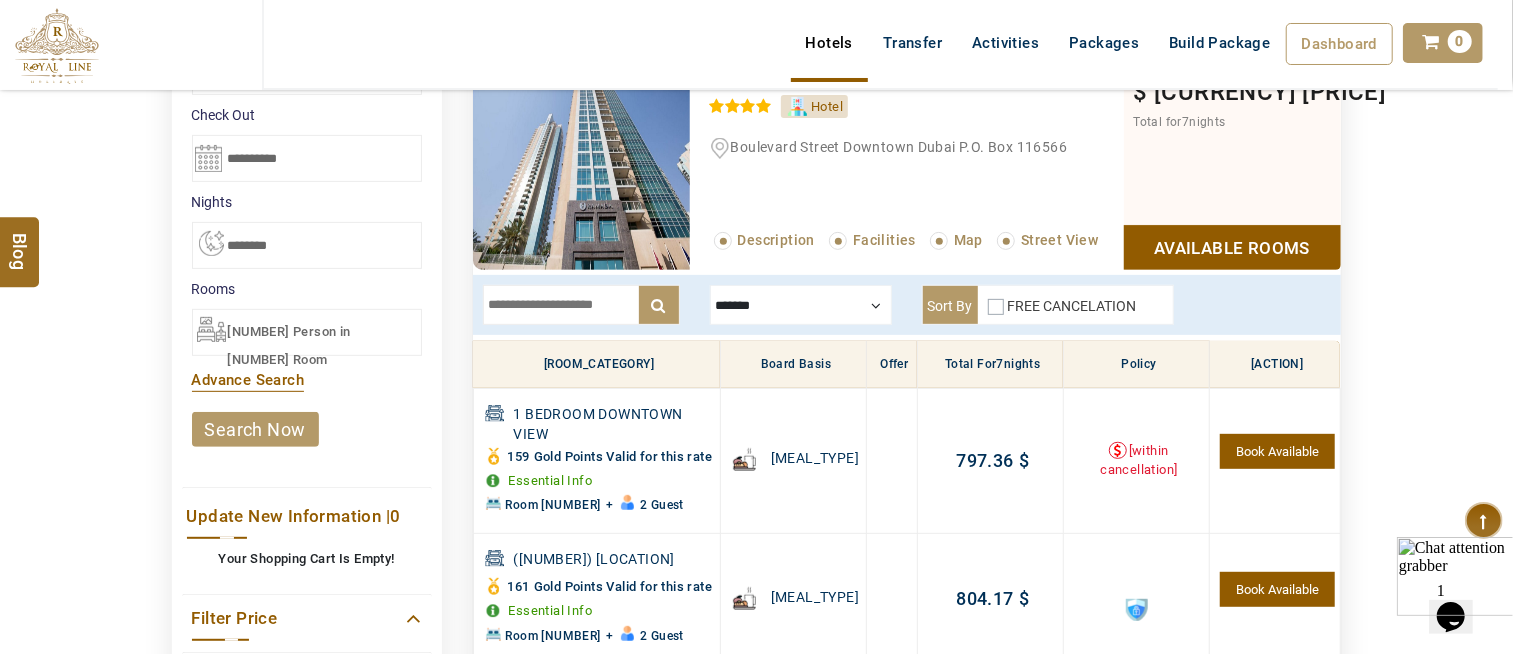 click at bounding box center (581, 305) 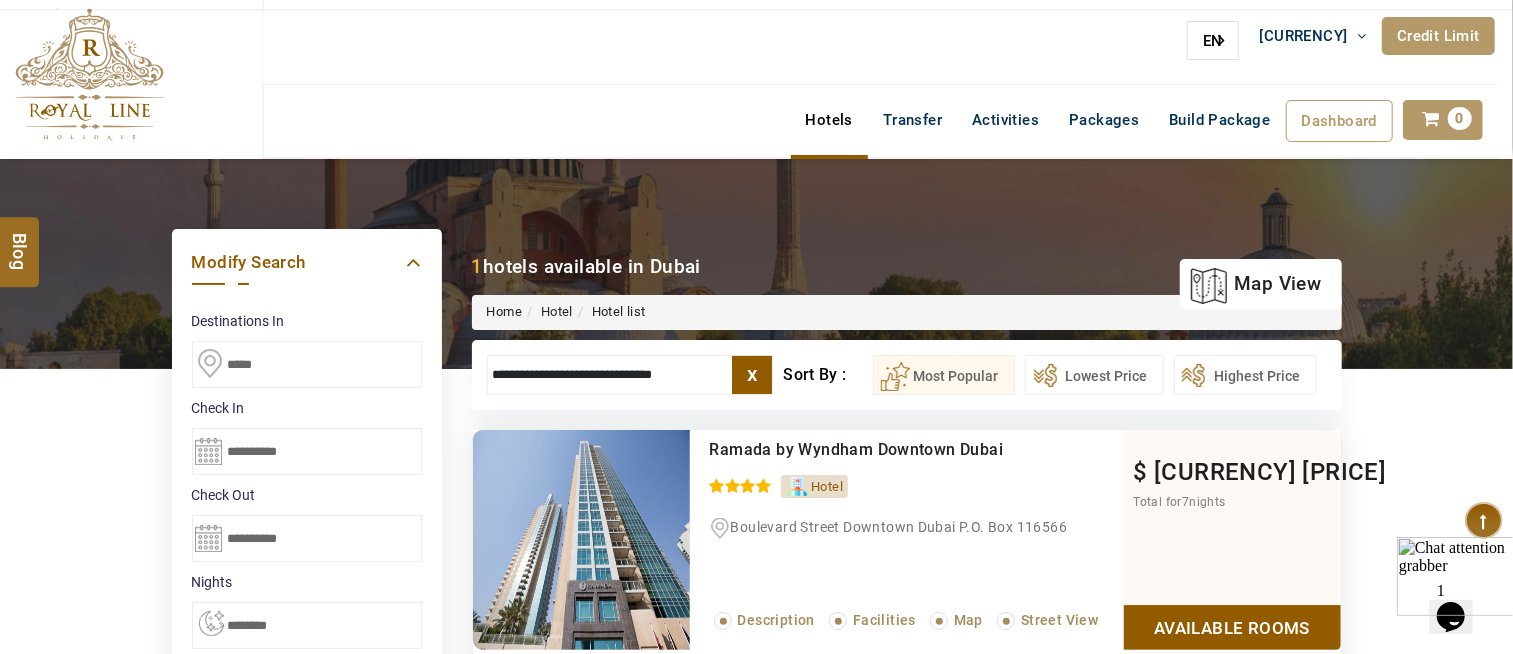 scroll, scrollTop: 0, scrollLeft: 0, axis: both 